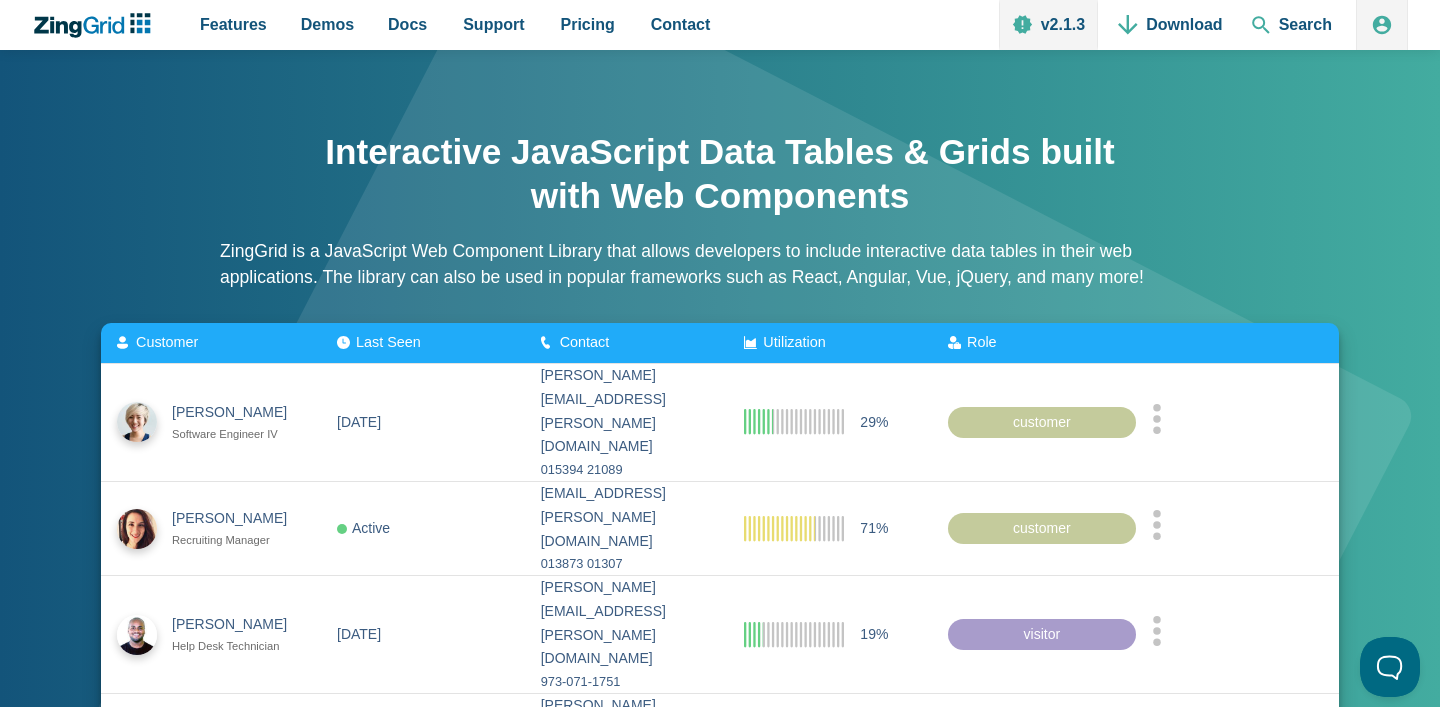 scroll, scrollTop: 0, scrollLeft: 0, axis: both 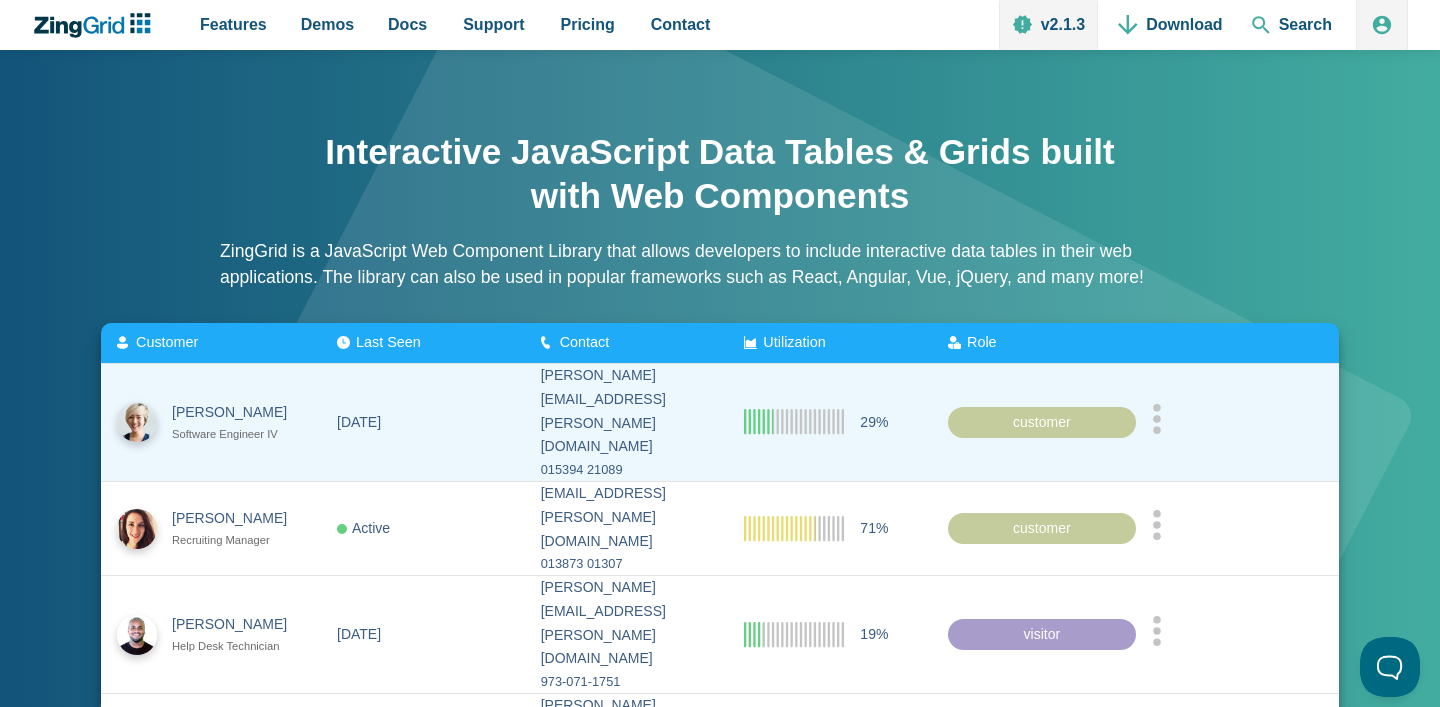 click on "melissa.johnston@angelfire.com" at bounding box center (626, 411) 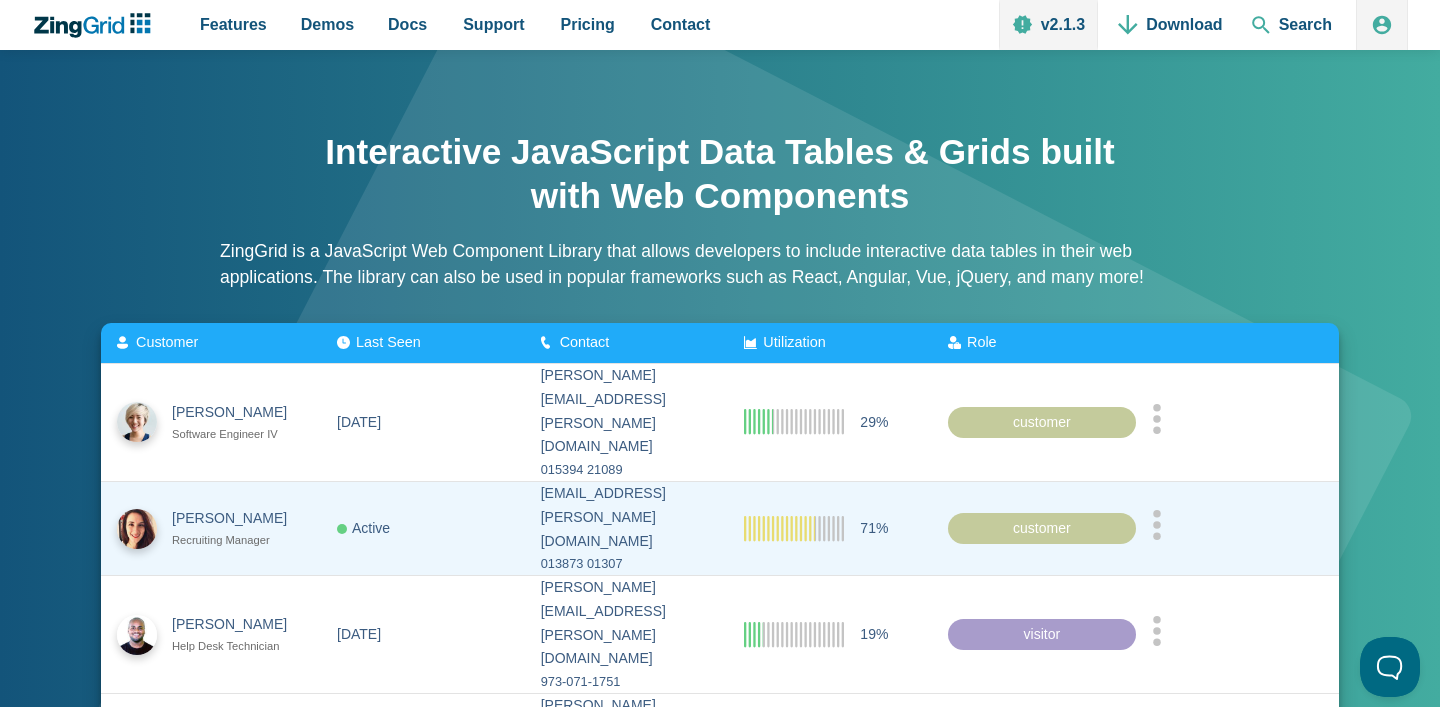 click on "013873 01307" at bounding box center [626, 564] 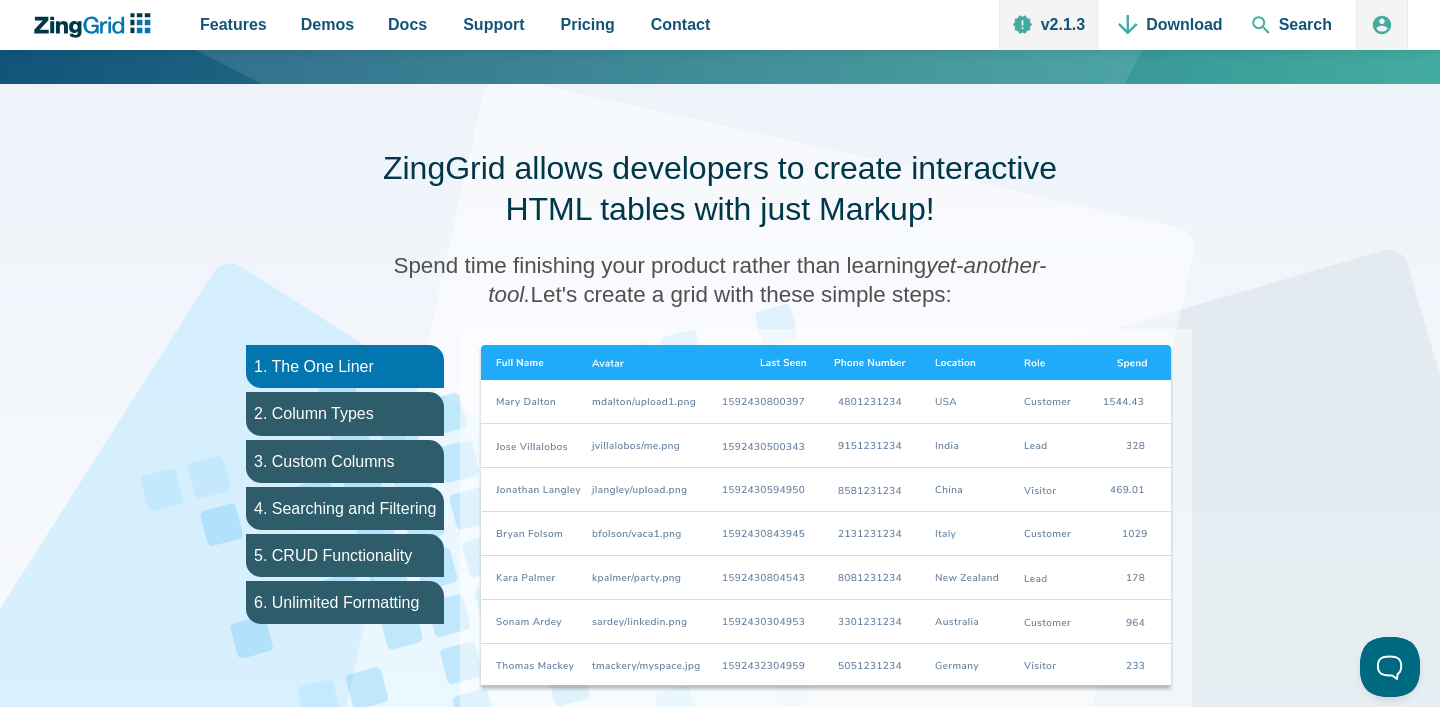 scroll, scrollTop: 897, scrollLeft: 0, axis: vertical 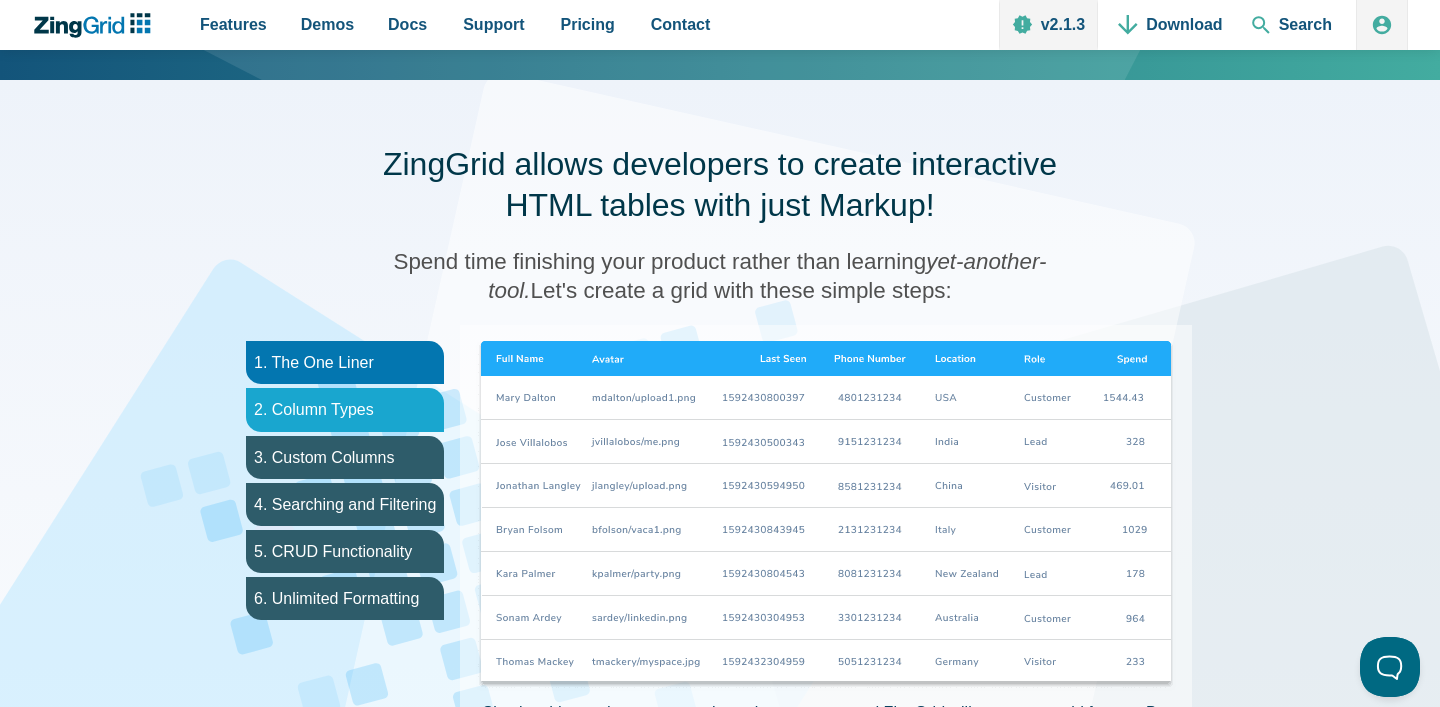 click on "2. Column Types" at bounding box center [345, 409] 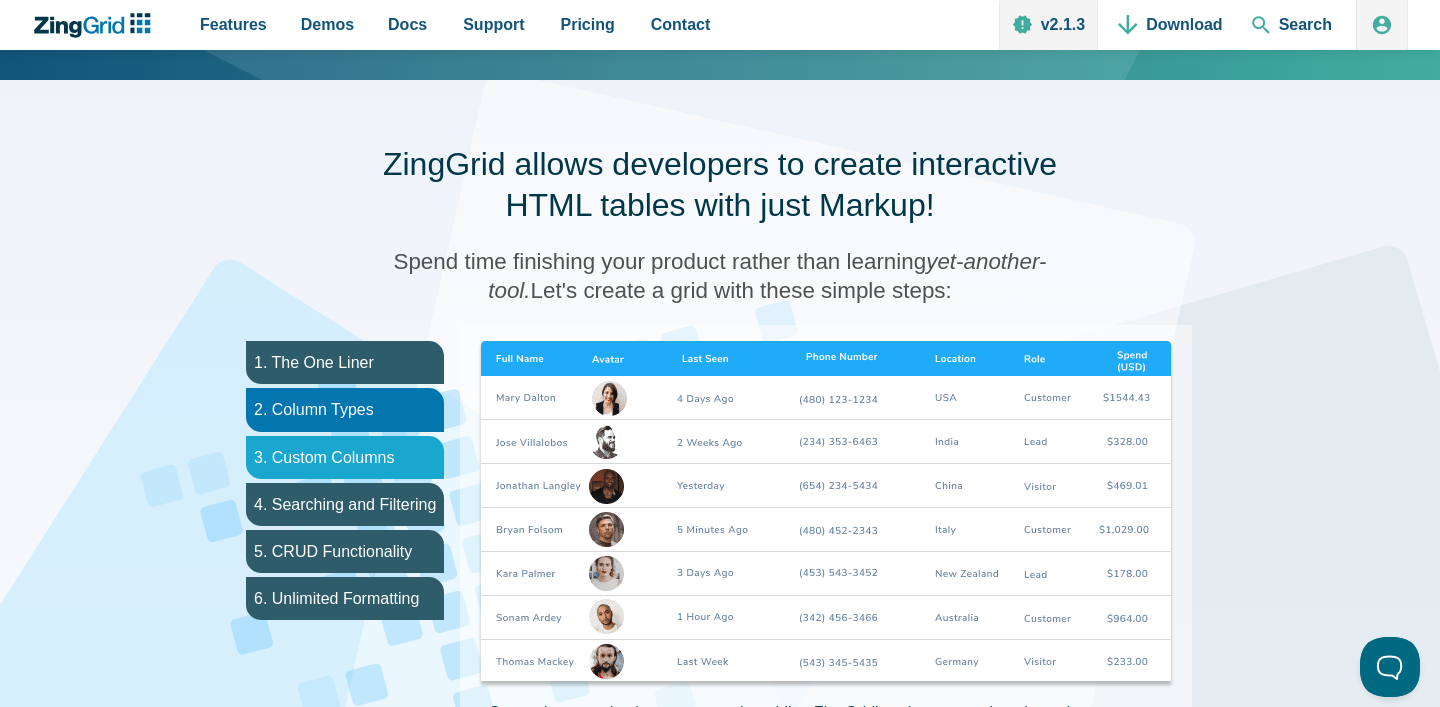 click on "3. Custom Columns" at bounding box center (345, 457) 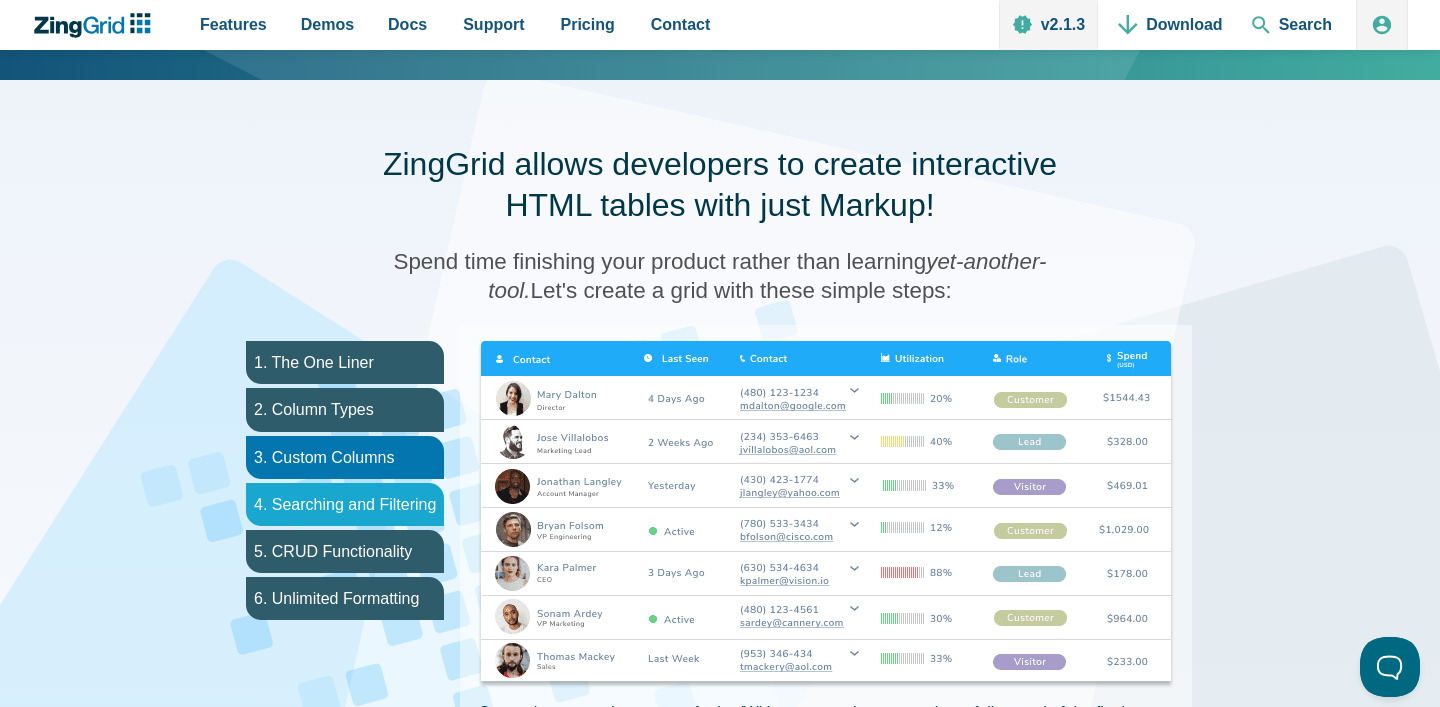 click on "4. Searching and Filtering" at bounding box center [345, 504] 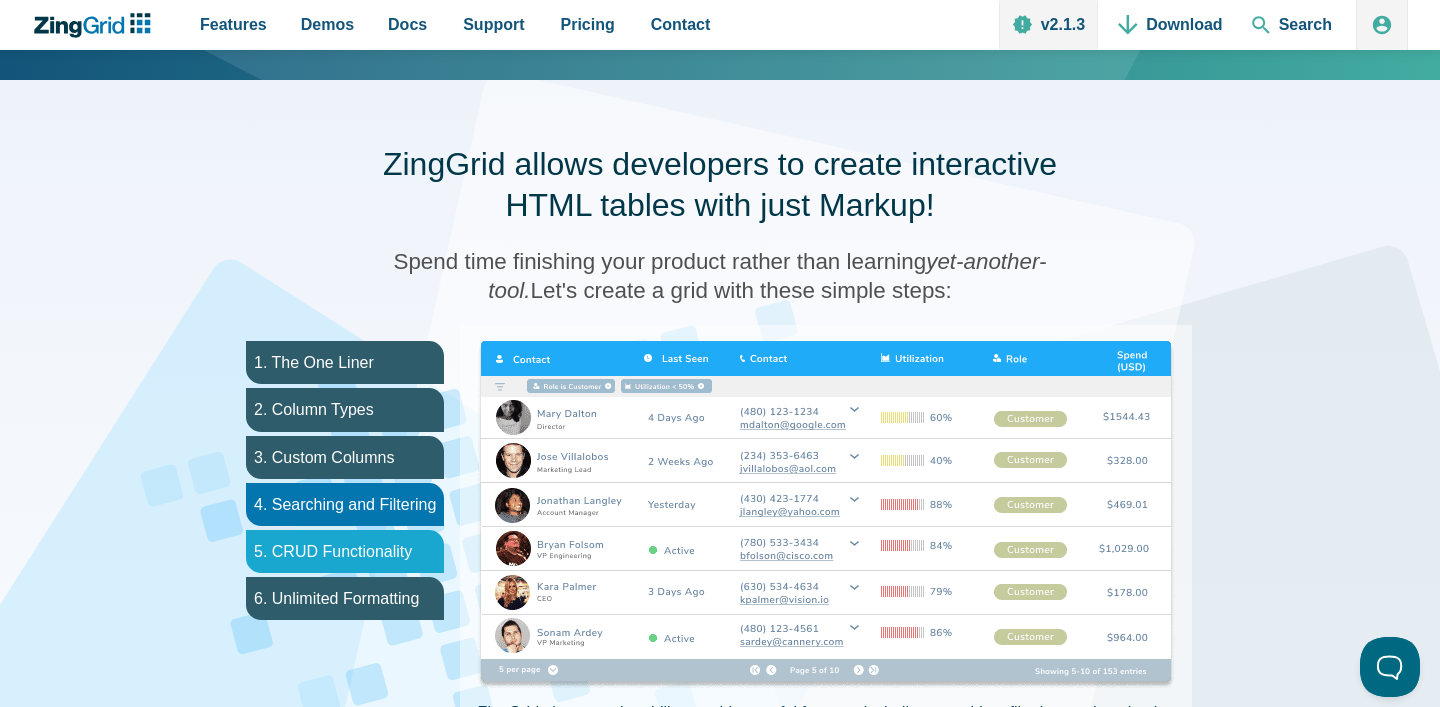 click on "5. CRUD Functionality" at bounding box center (345, 551) 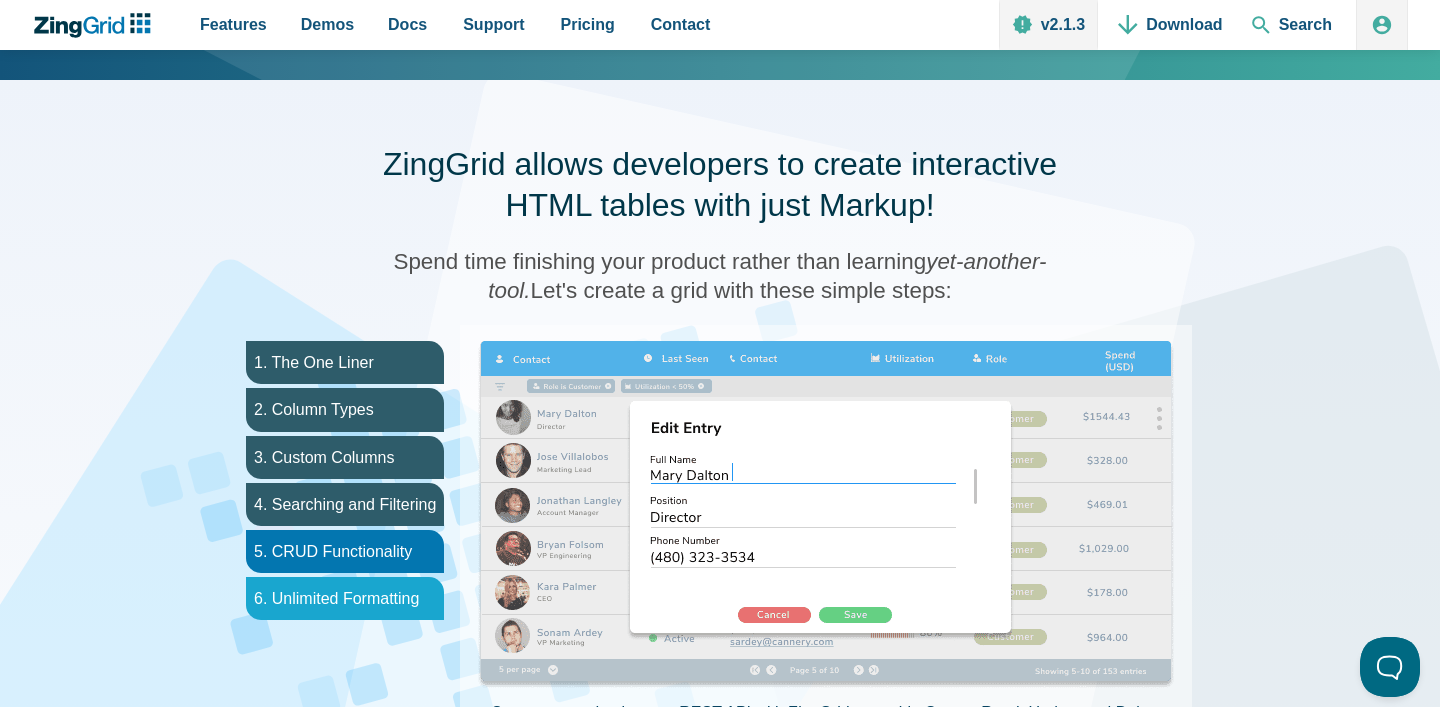 click on "6. Unlimited Formatting" at bounding box center [345, 598] 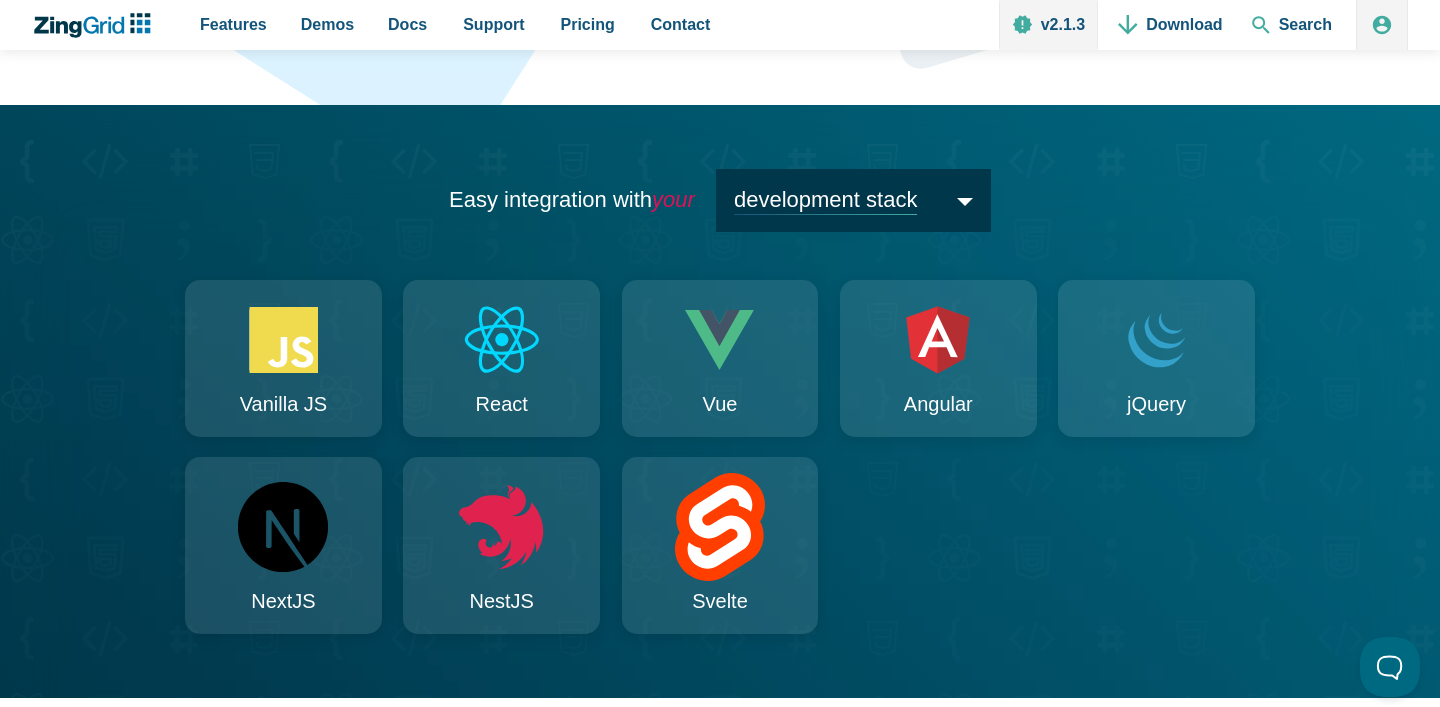 scroll, scrollTop: 1988, scrollLeft: 0, axis: vertical 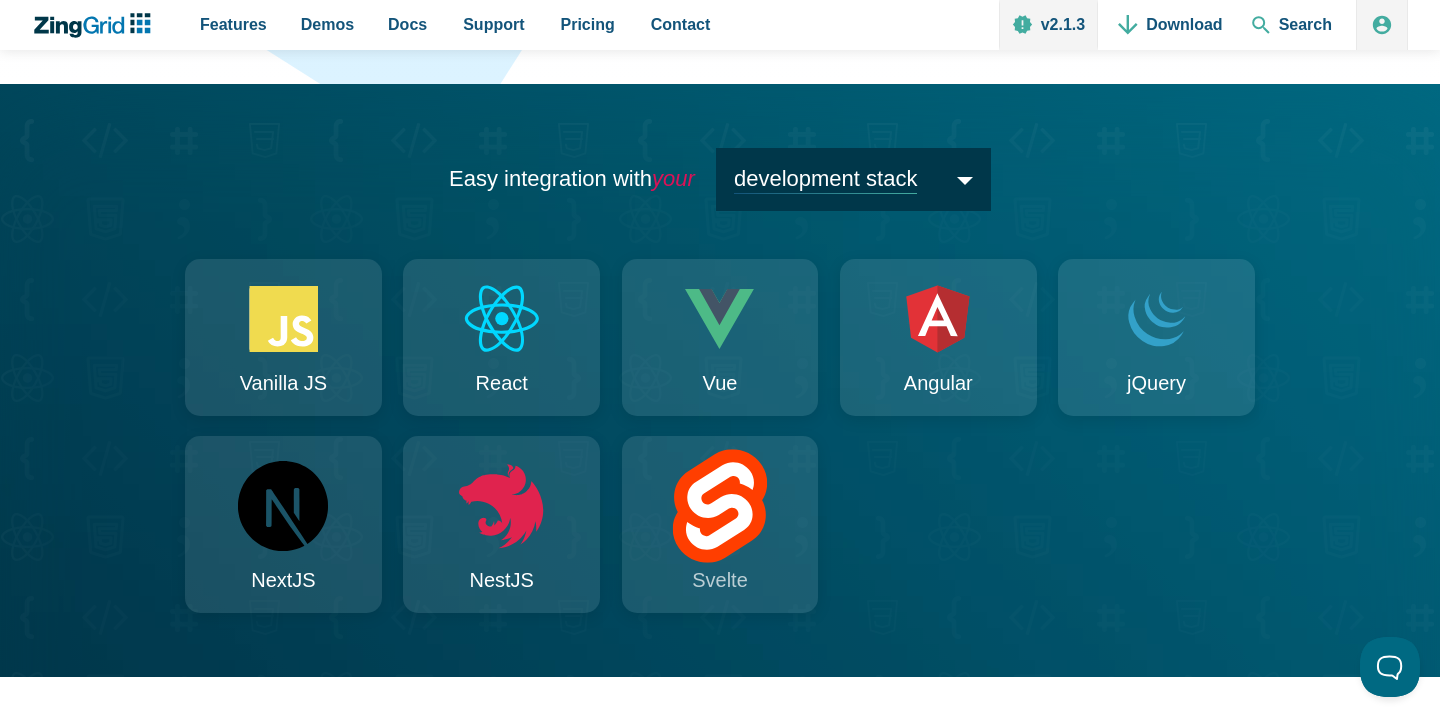 click 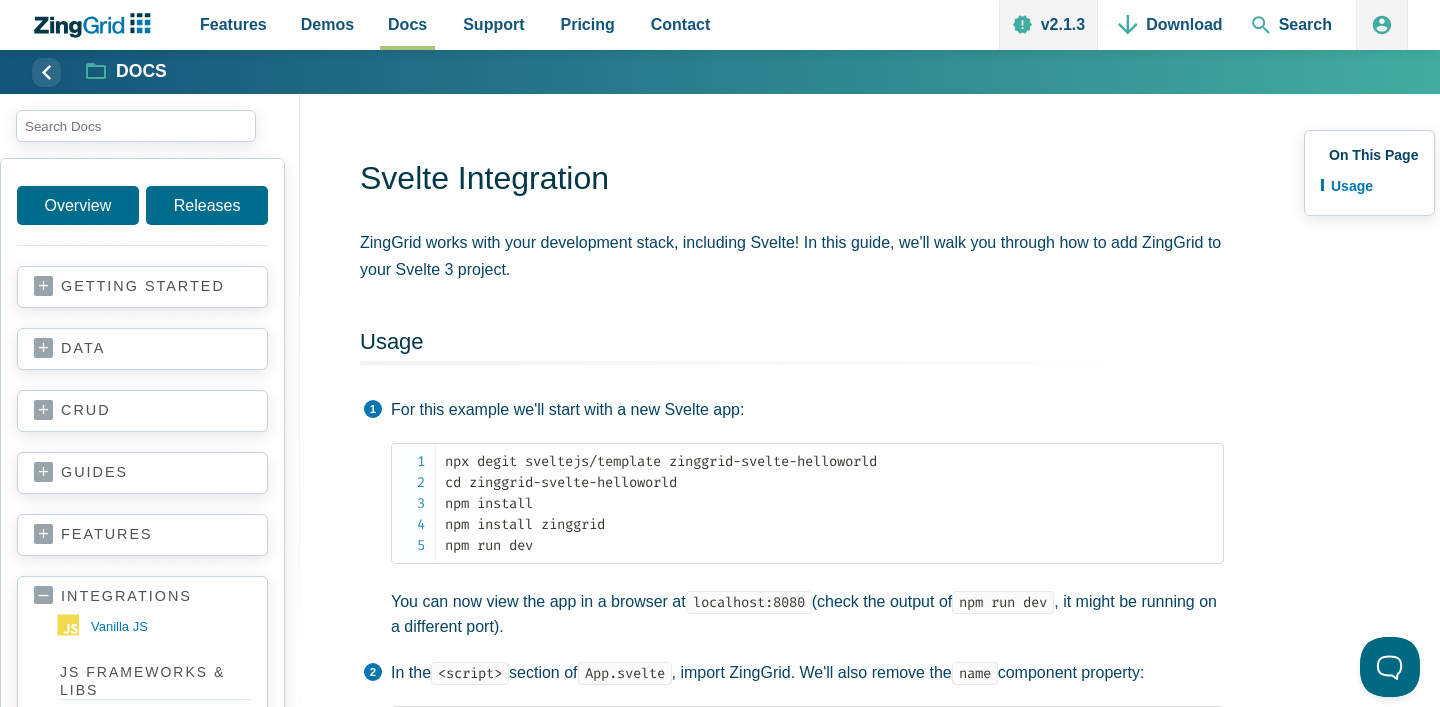 scroll, scrollTop: 0, scrollLeft: 0, axis: both 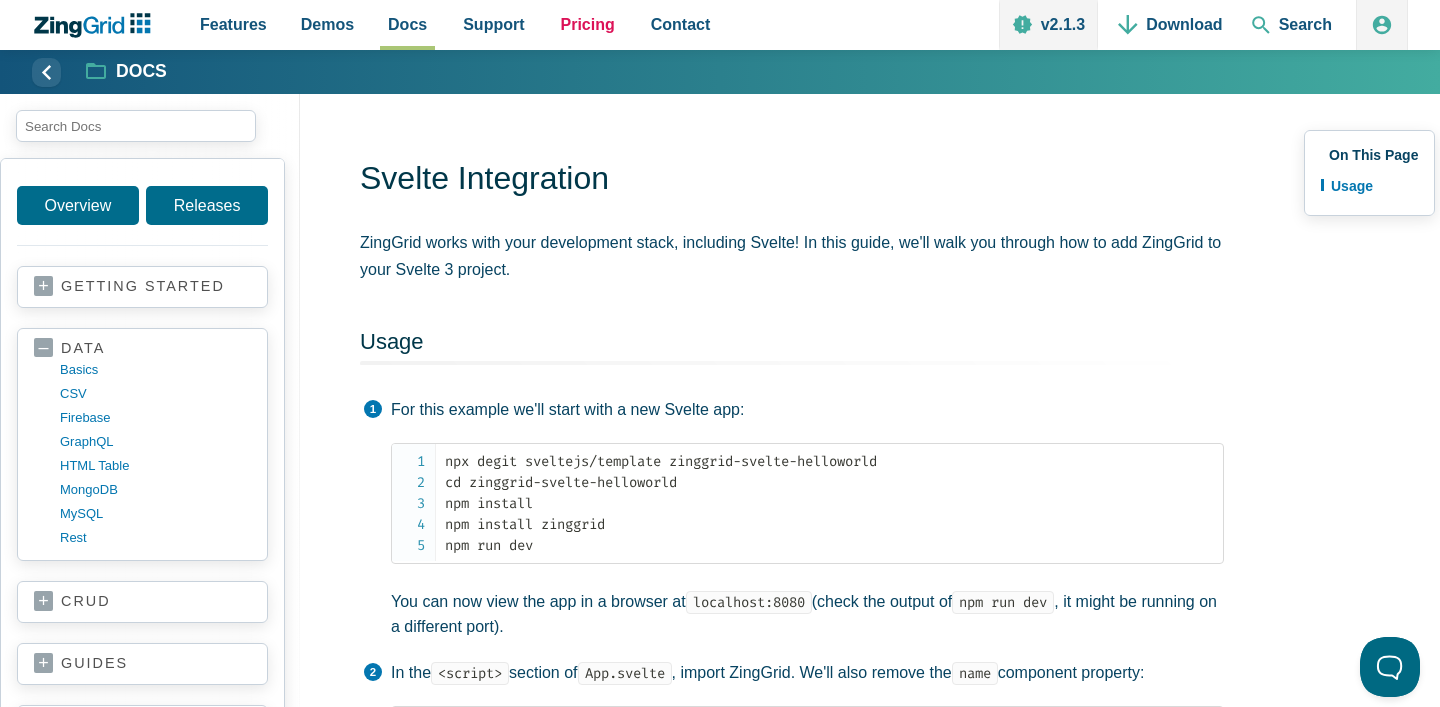 click on "Pricing" at bounding box center [588, 24] 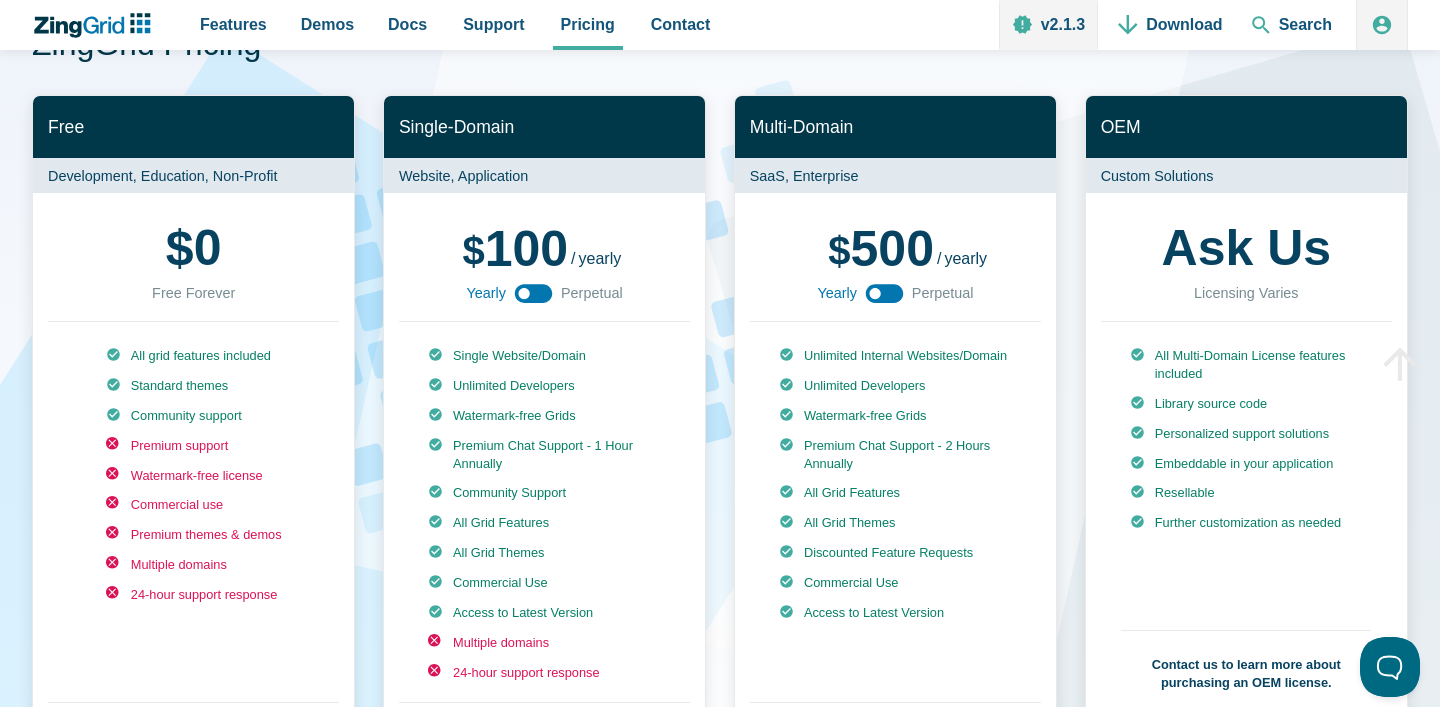 scroll, scrollTop: 0, scrollLeft: 0, axis: both 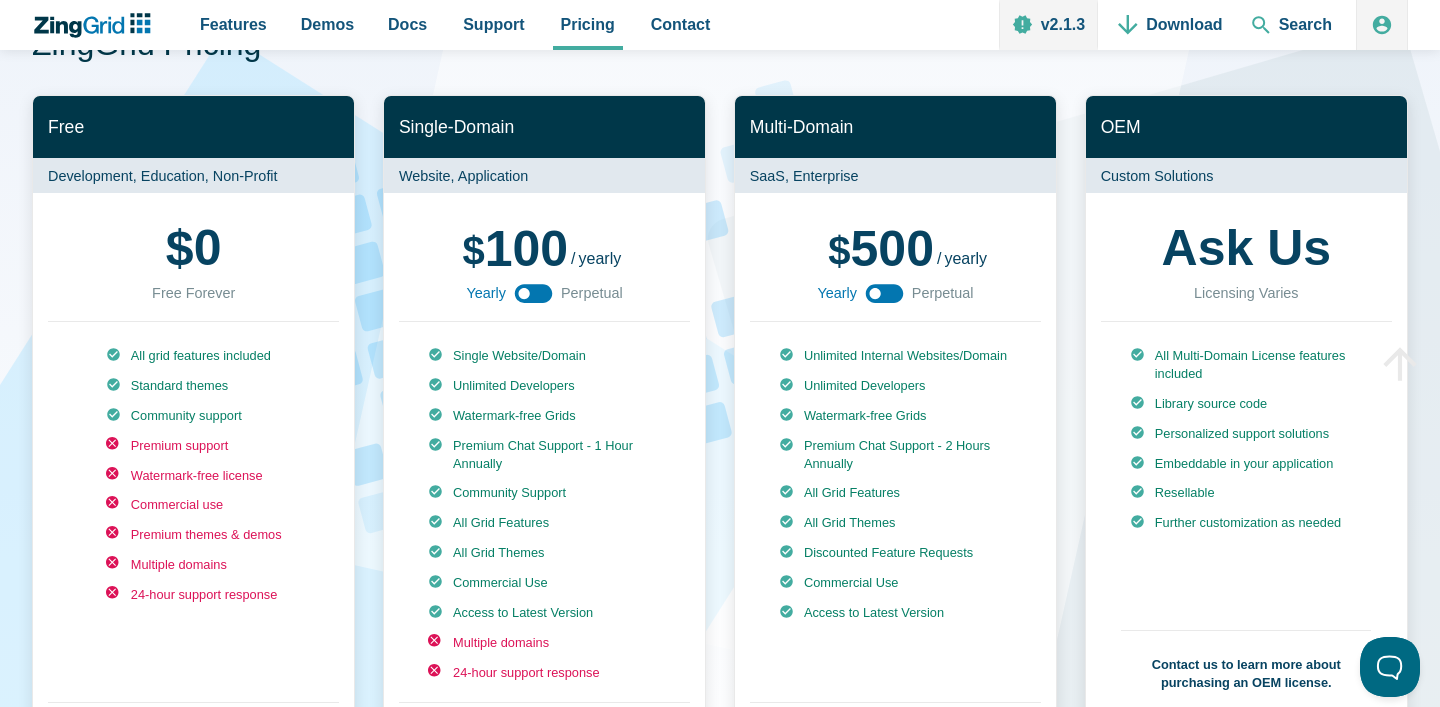 click 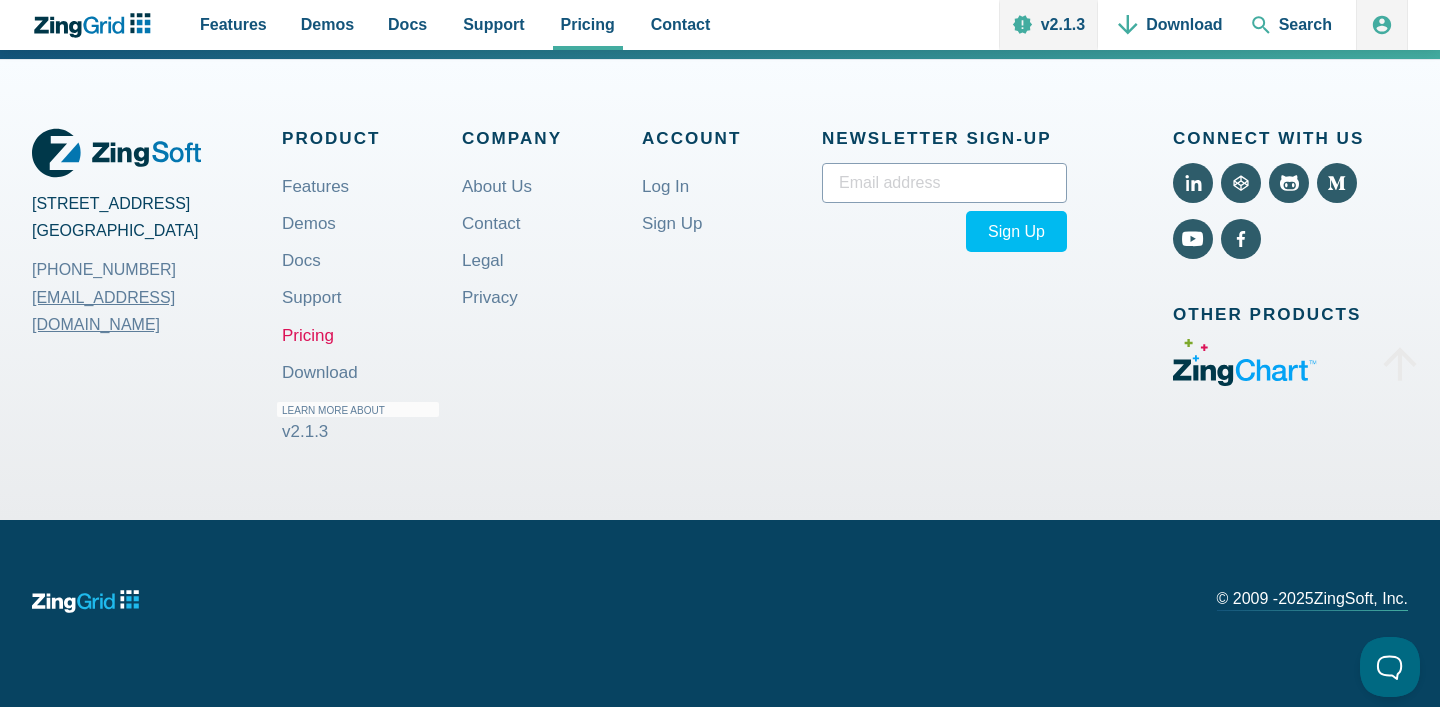 scroll, scrollTop: 0, scrollLeft: 0, axis: both 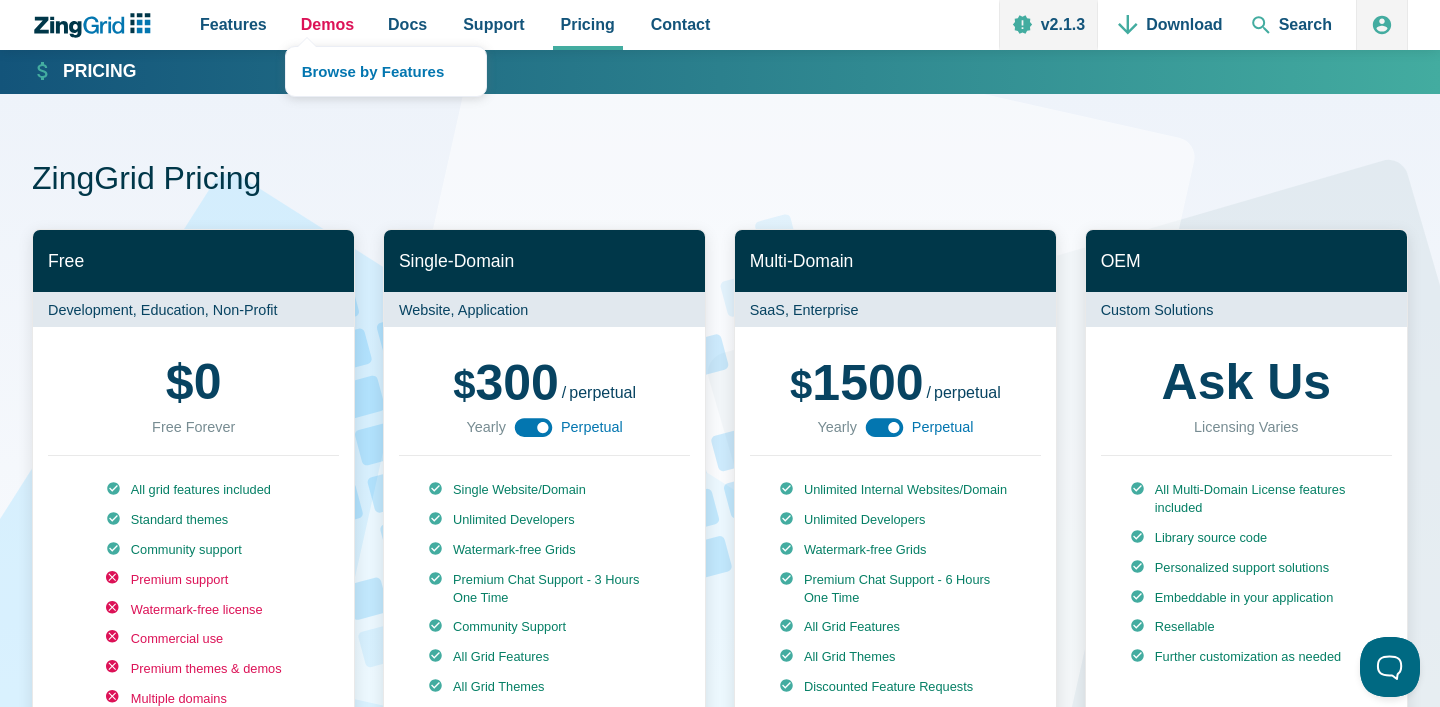 click on "Demos" at bounding box center (327, 24) 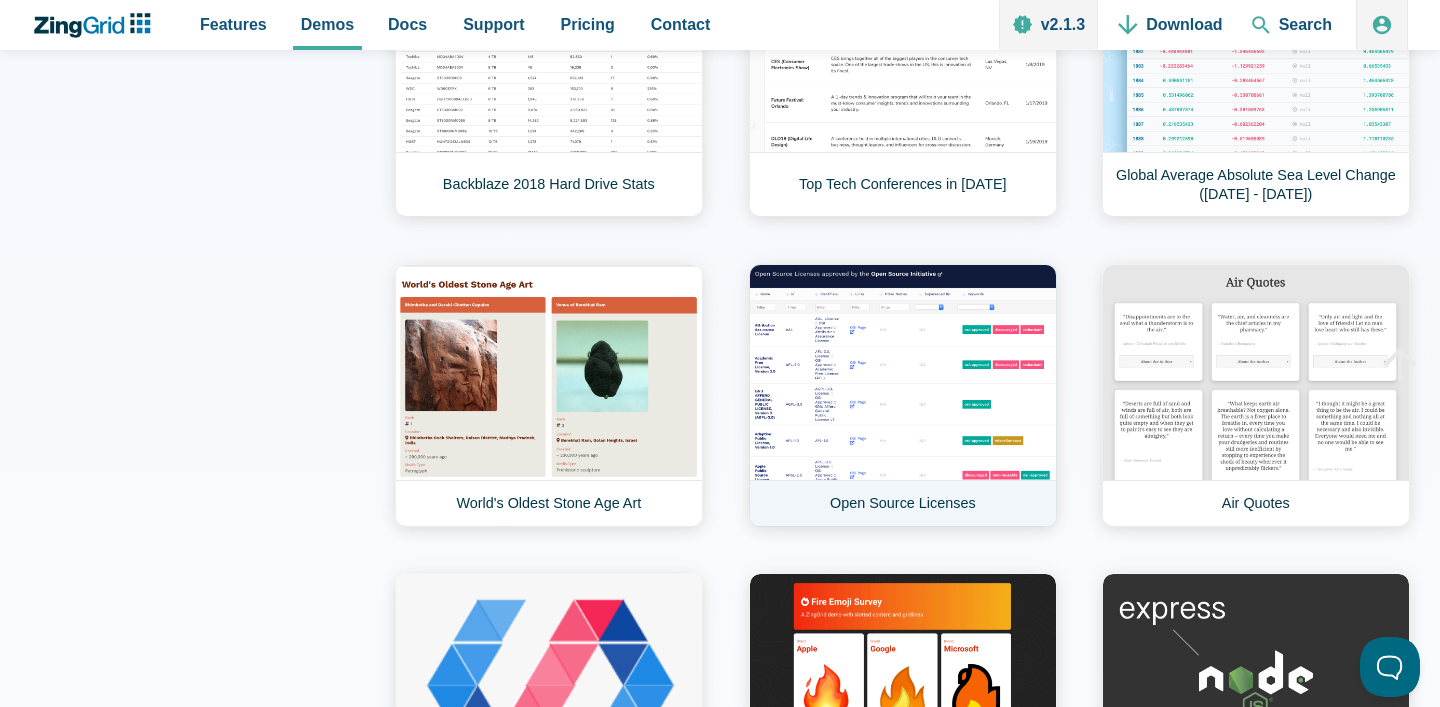 scroll, scrollTop: 1354, scrollLeft: 0, axis: vertical 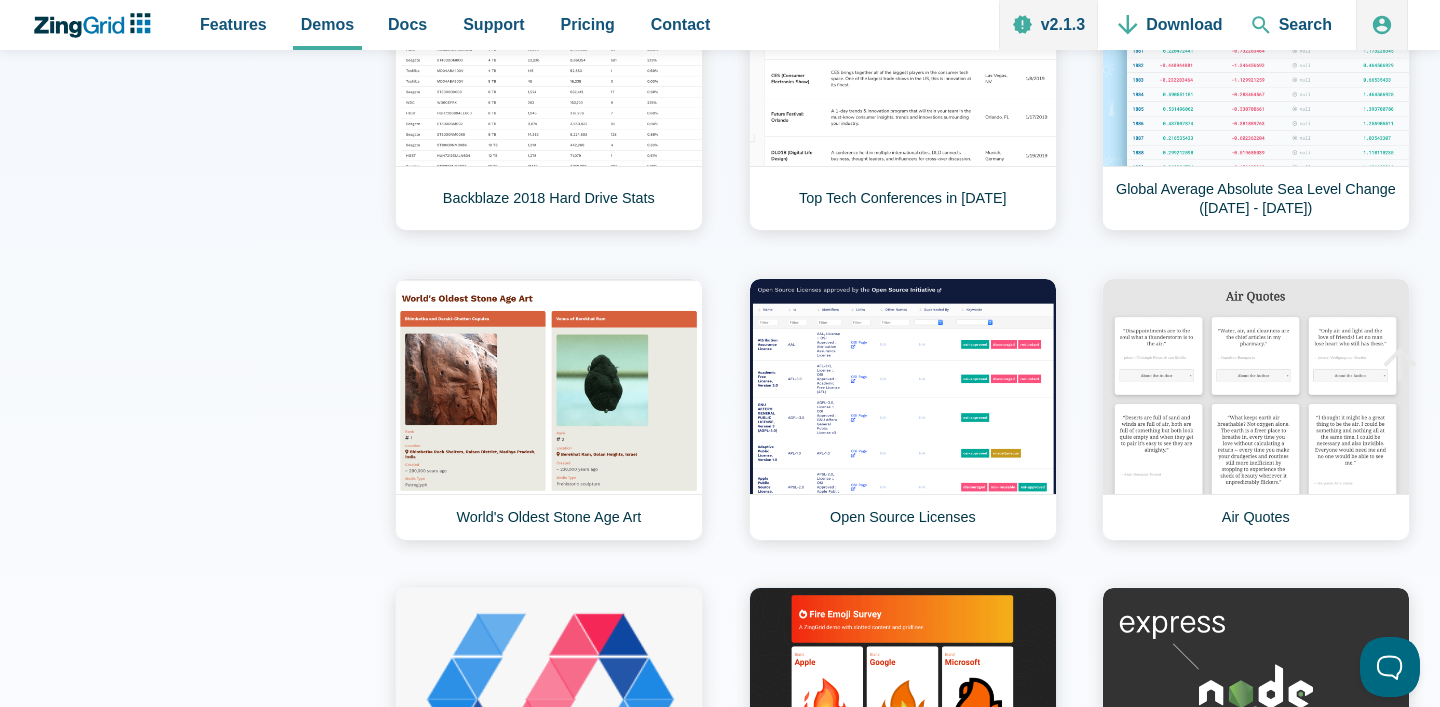 click on "History of the Fire Emoji" 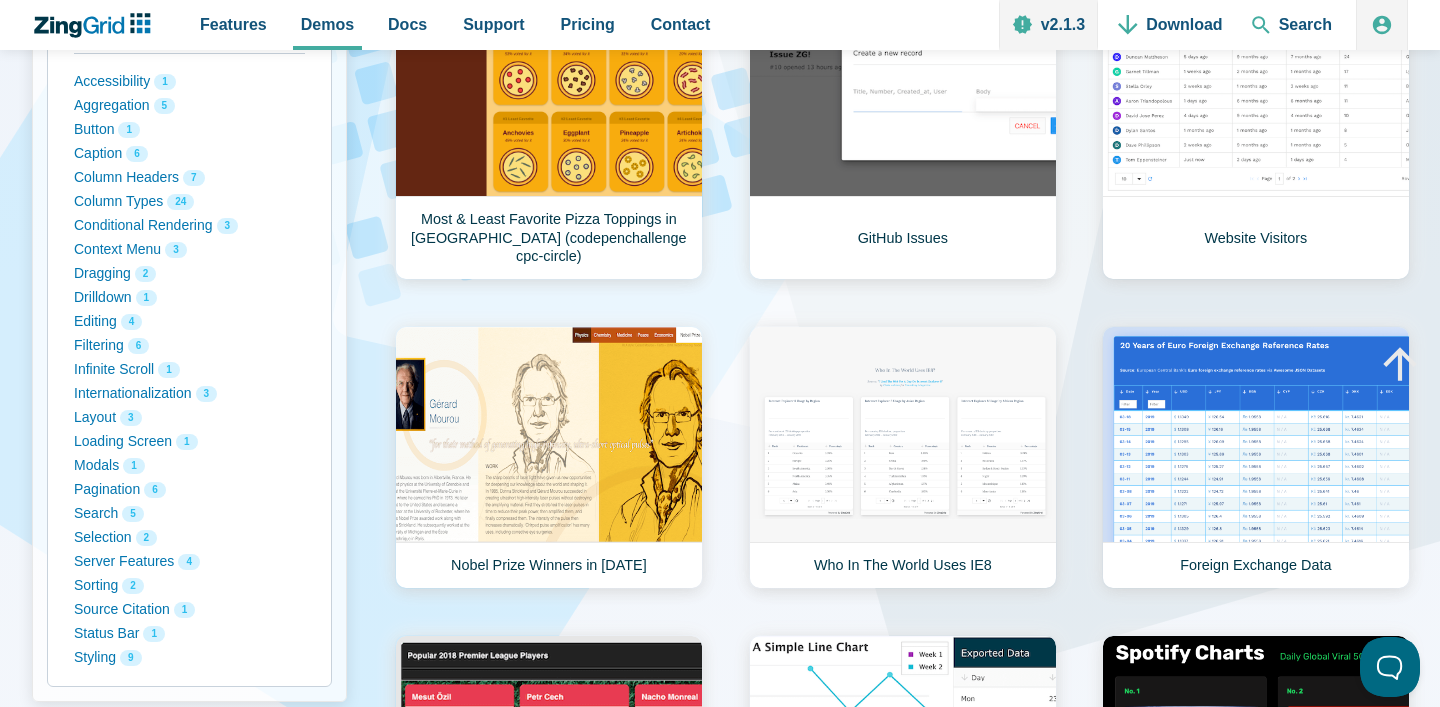 scroll, scrollTop: 359, scrollLeft: 0, axis: vertical 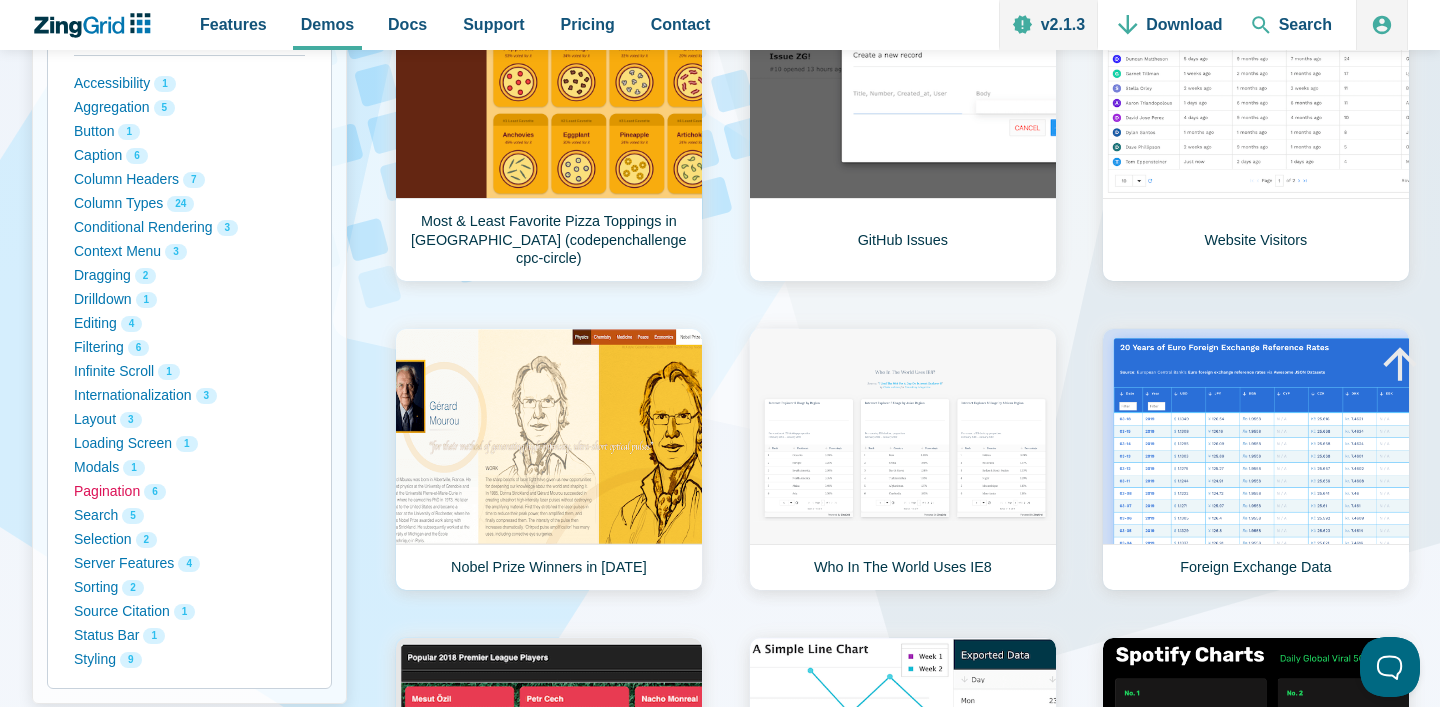 click on "Pagination
6" at bounding box center (189, 492) 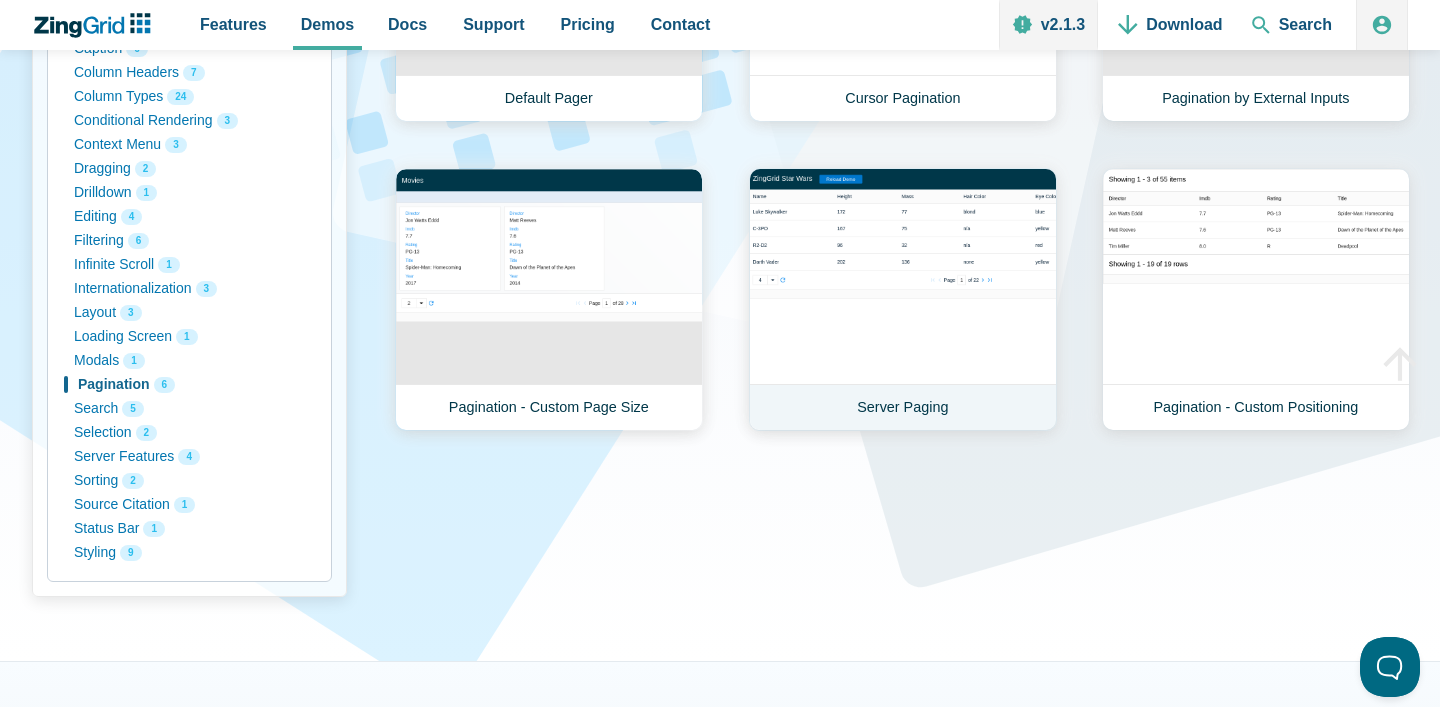 scroll, scrollTop: 537, scrollLeft: 0, axis: vertical 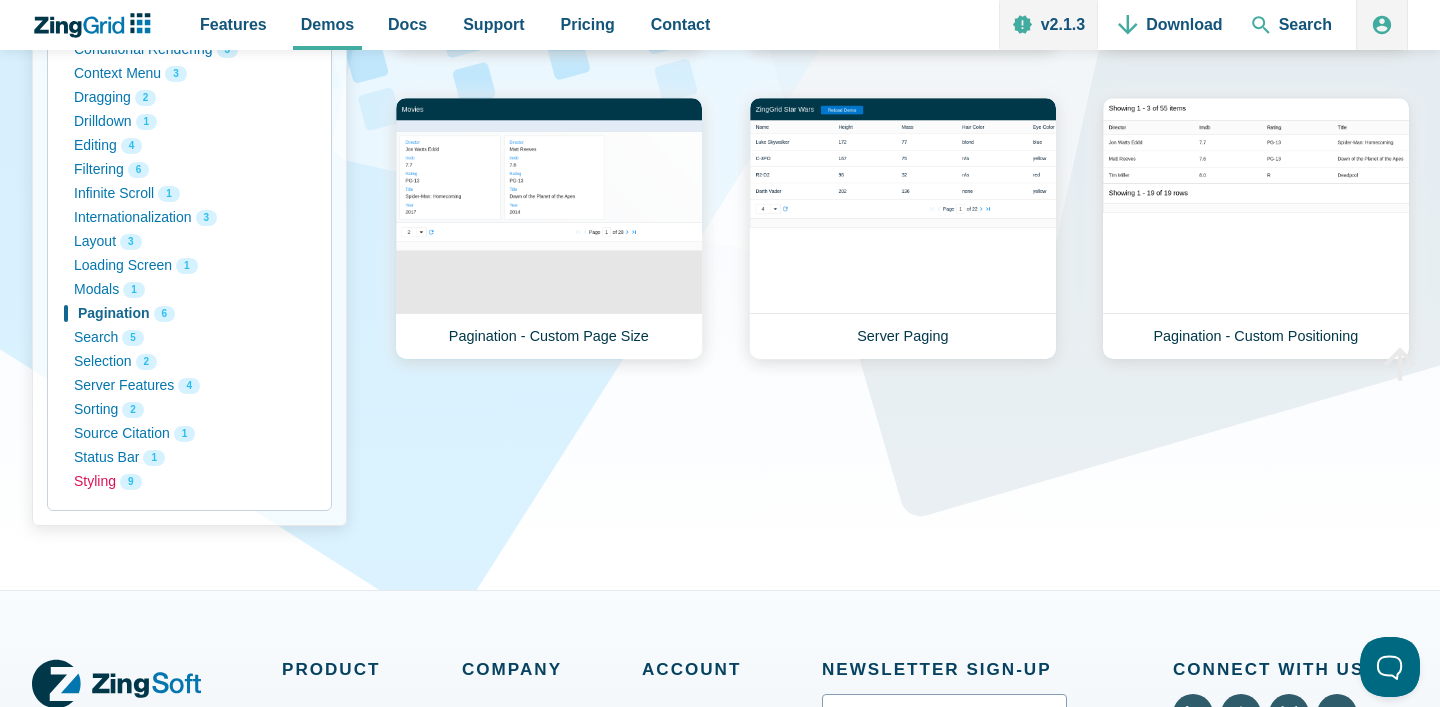 click on "Styling
9" at bounding box center [189, 482] 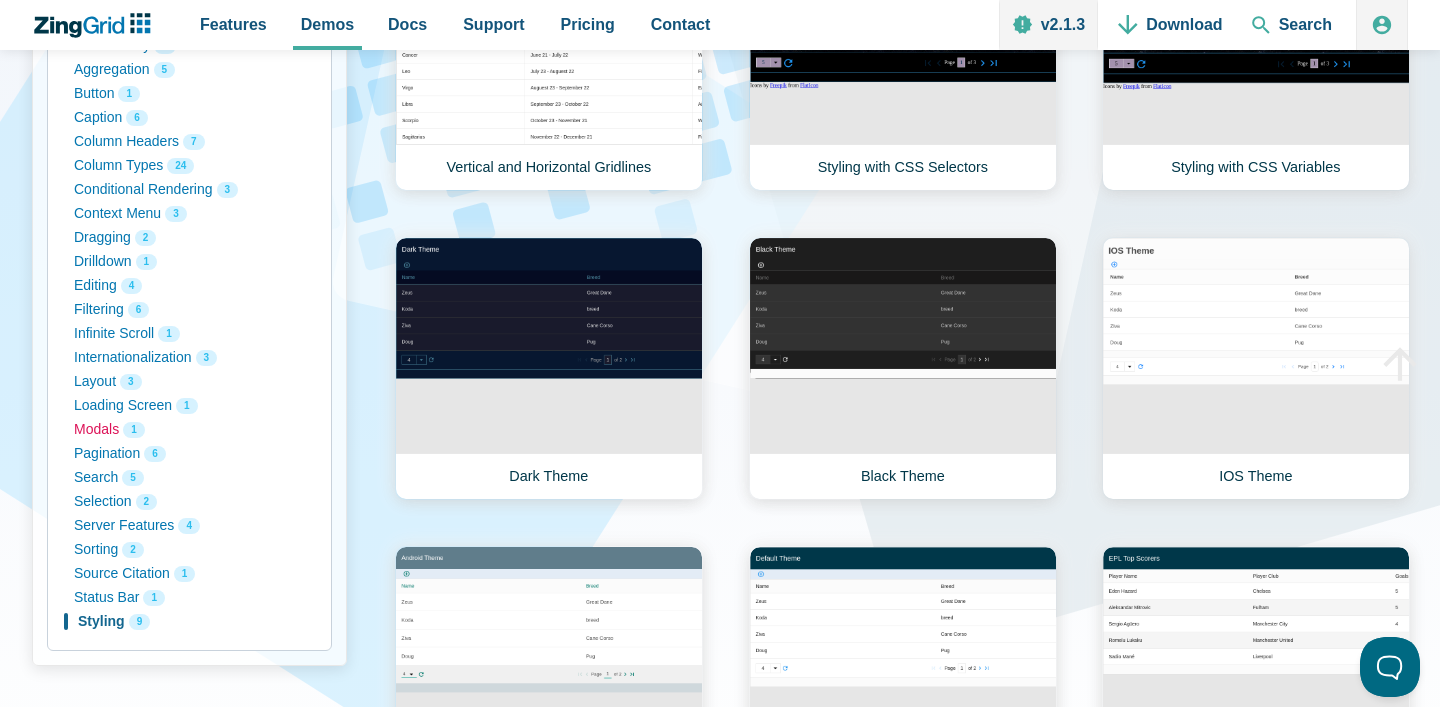scroll, scrollTop: 0, scrollLeft: 0, axis: both 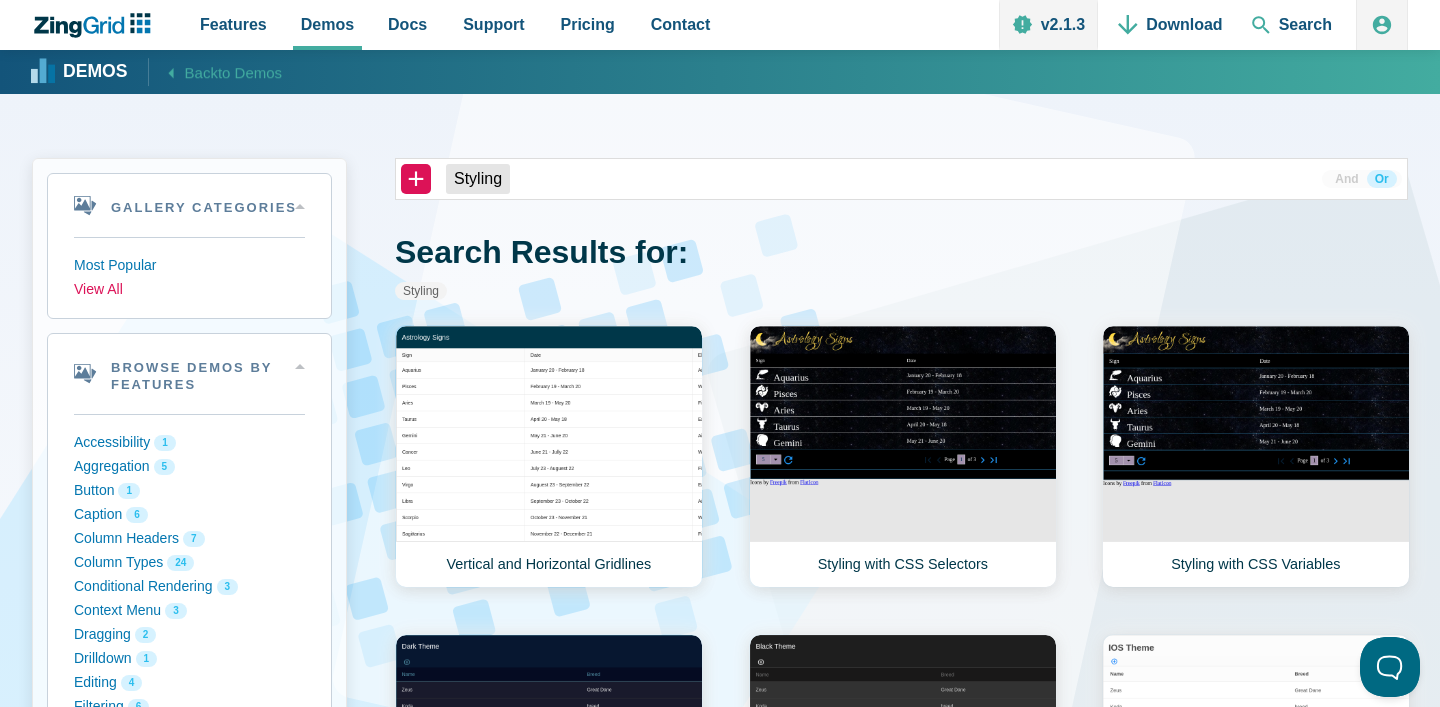 click on "View All" at bounding box center [189, 290] 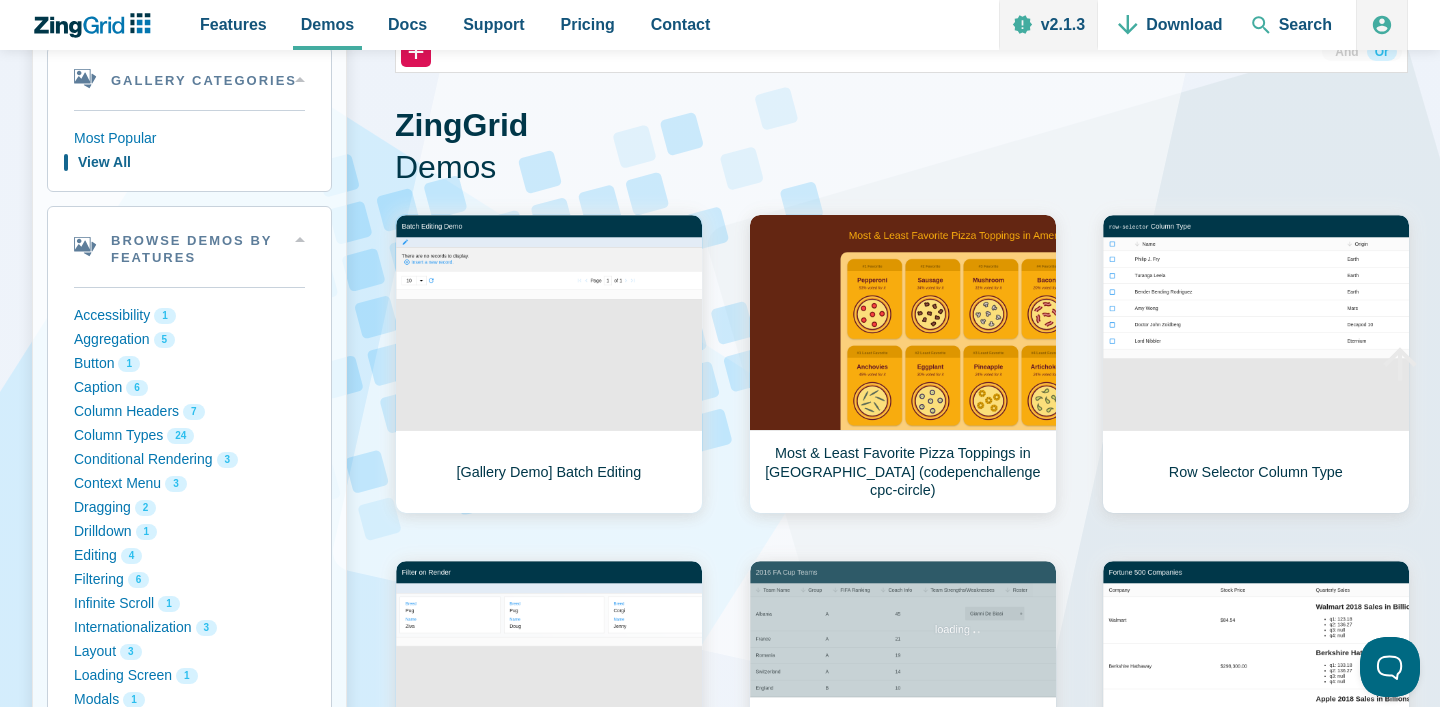 scroll, scrollTop: 134, scrollLeft: 0, axis: vertical 